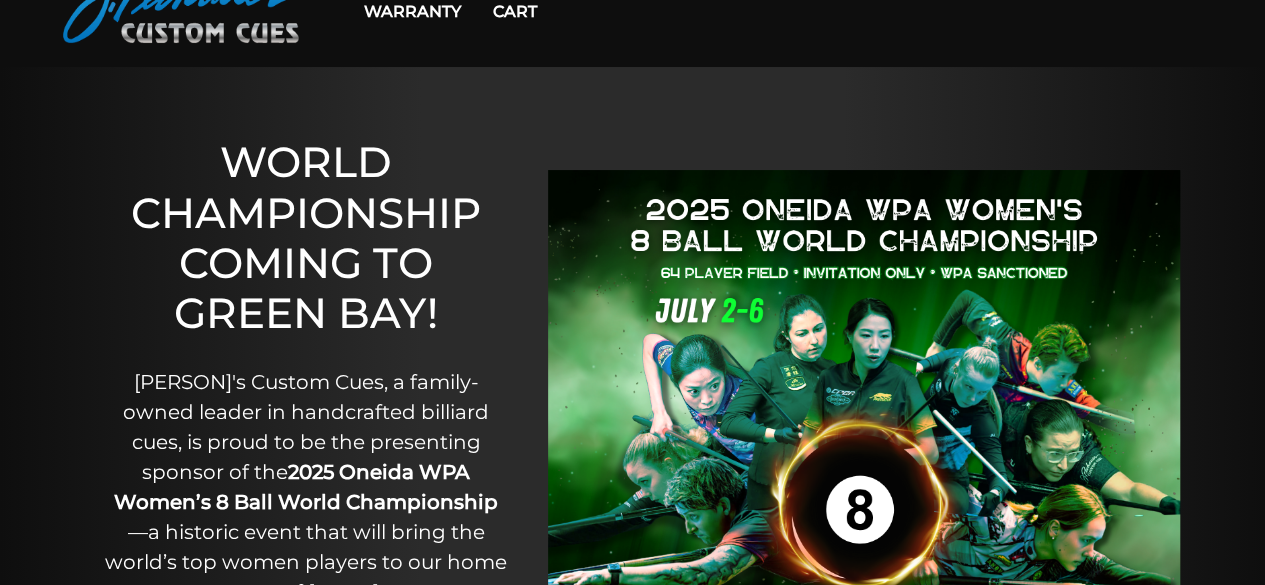 scroll, scrollTop: 0, scrollLeft: 0, axis: both 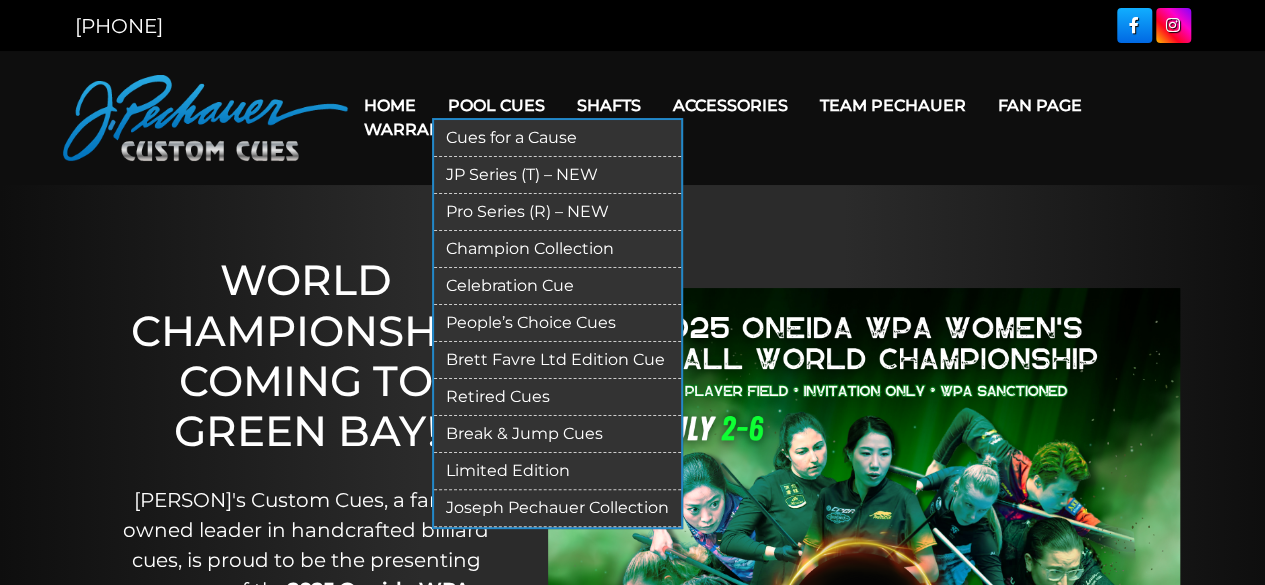 click on "Pool Cues" at bounding box center (496, 105) 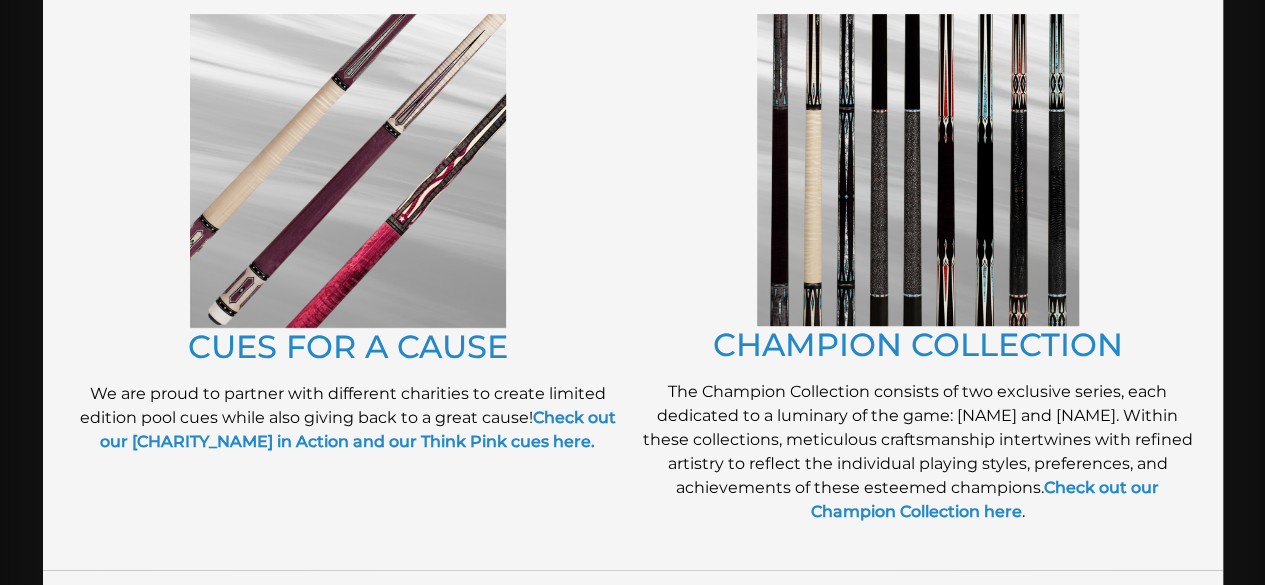 scroll, scrollTop: 484, scrollLeft: 0, axis: vertical 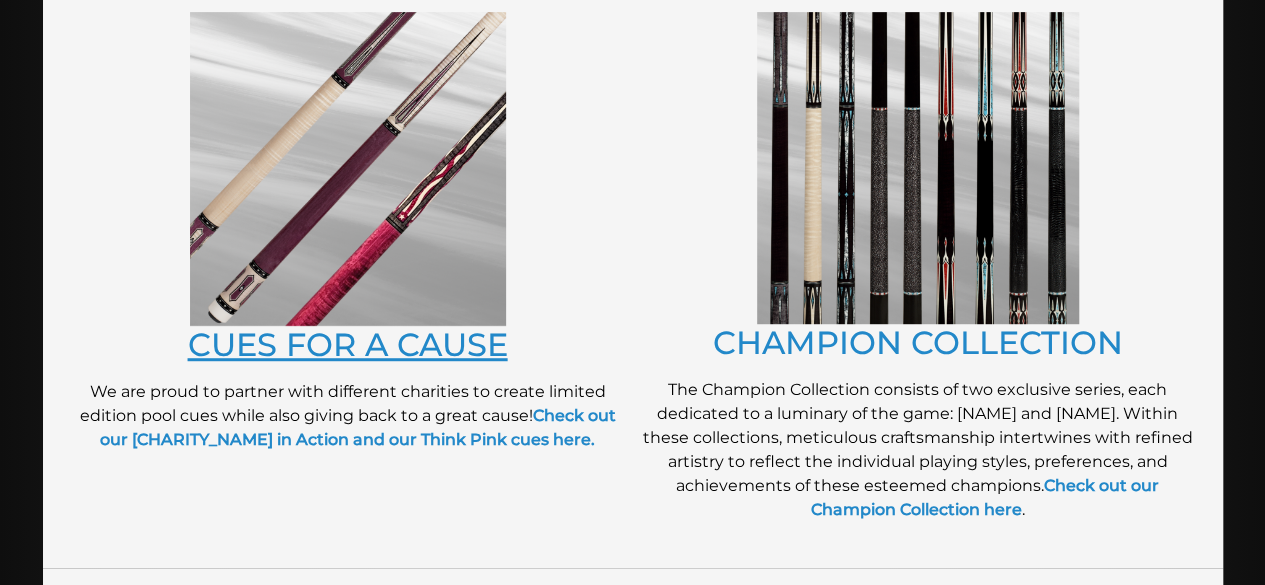 click on "Cues for a Cause" at bounding box center [348, 344] 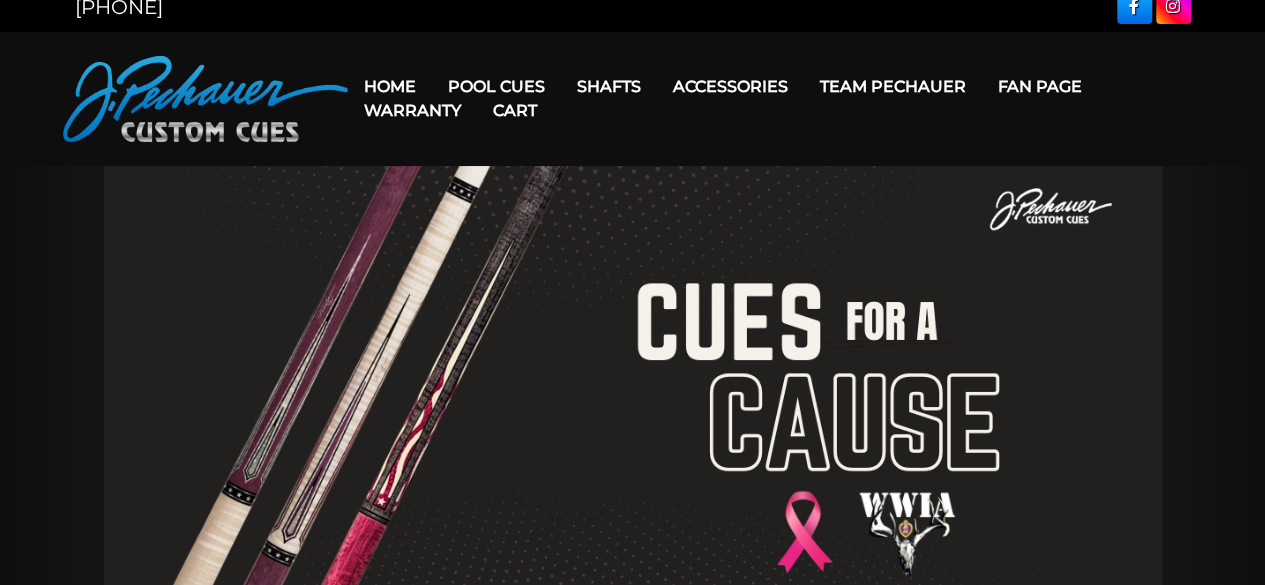 scroll, scrollTop: 0, scrollLeft: 0, axis: both 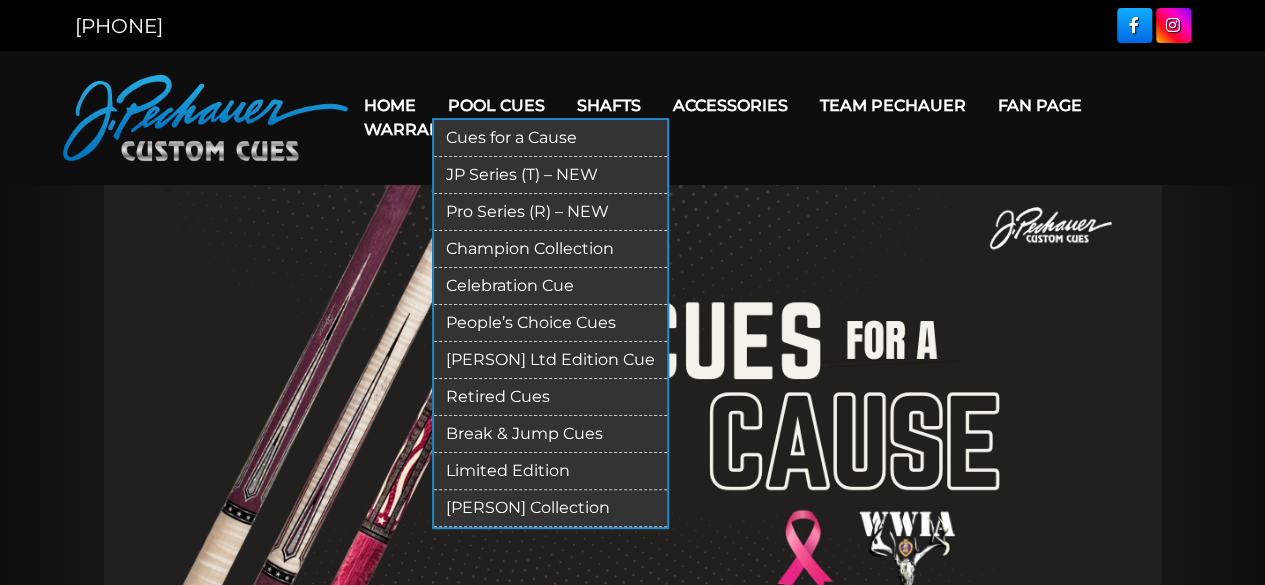 click on "People’s Choice Cues" at bounding box center (557, 323) 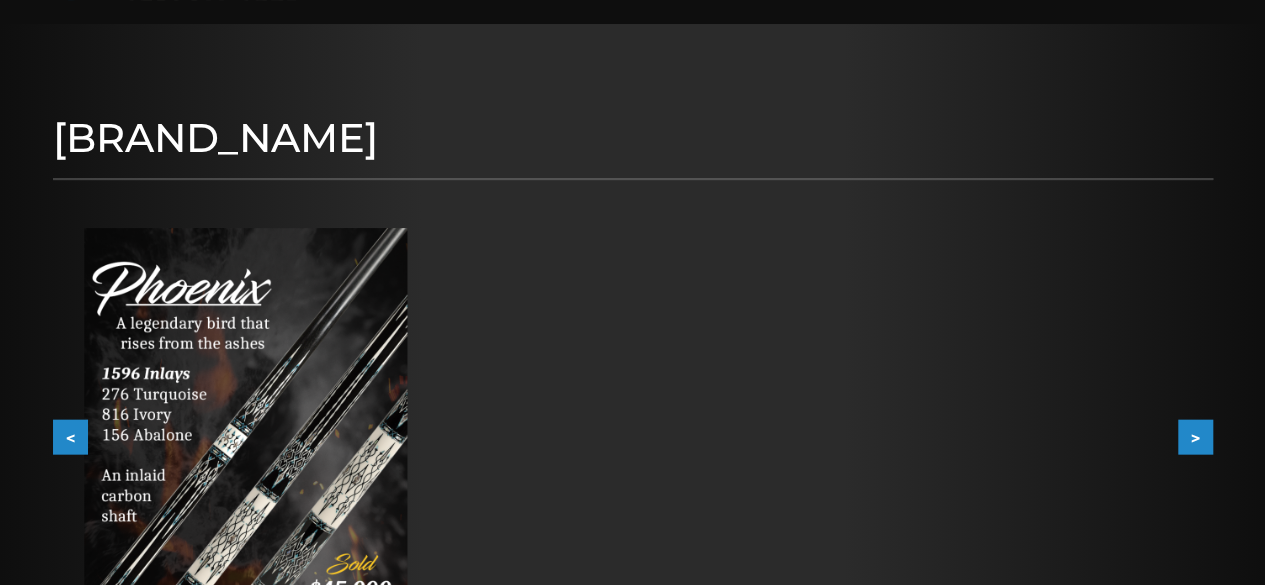 scroll, scrollTop: 0, scrollLeft: 0, axis: both 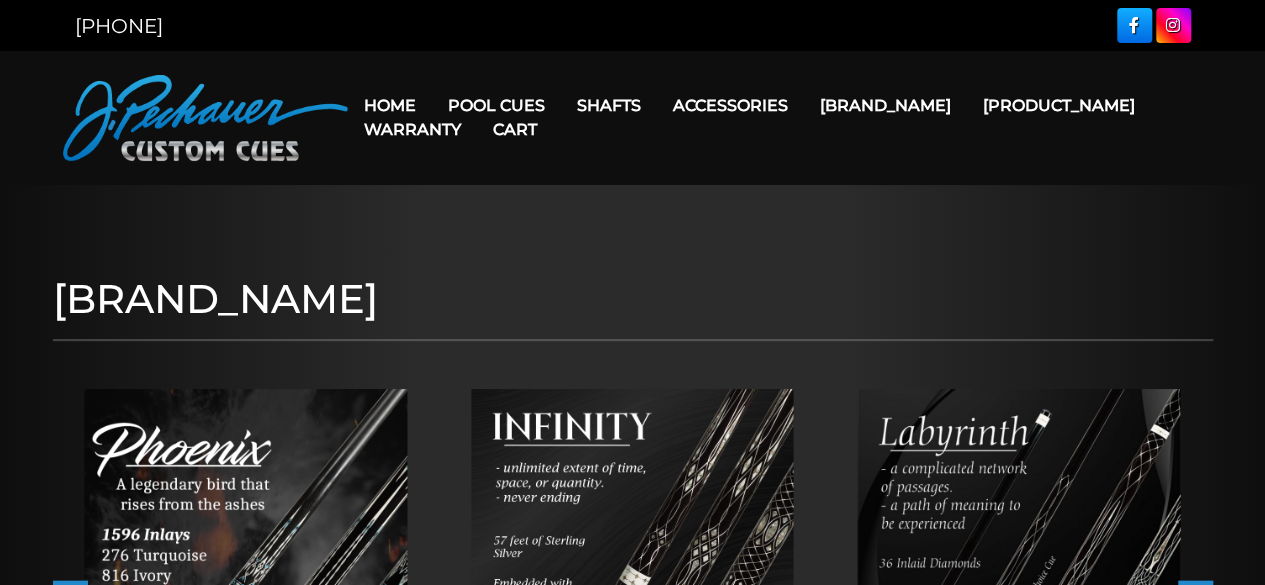 click on "Cart" at bounding box center [515, 129] 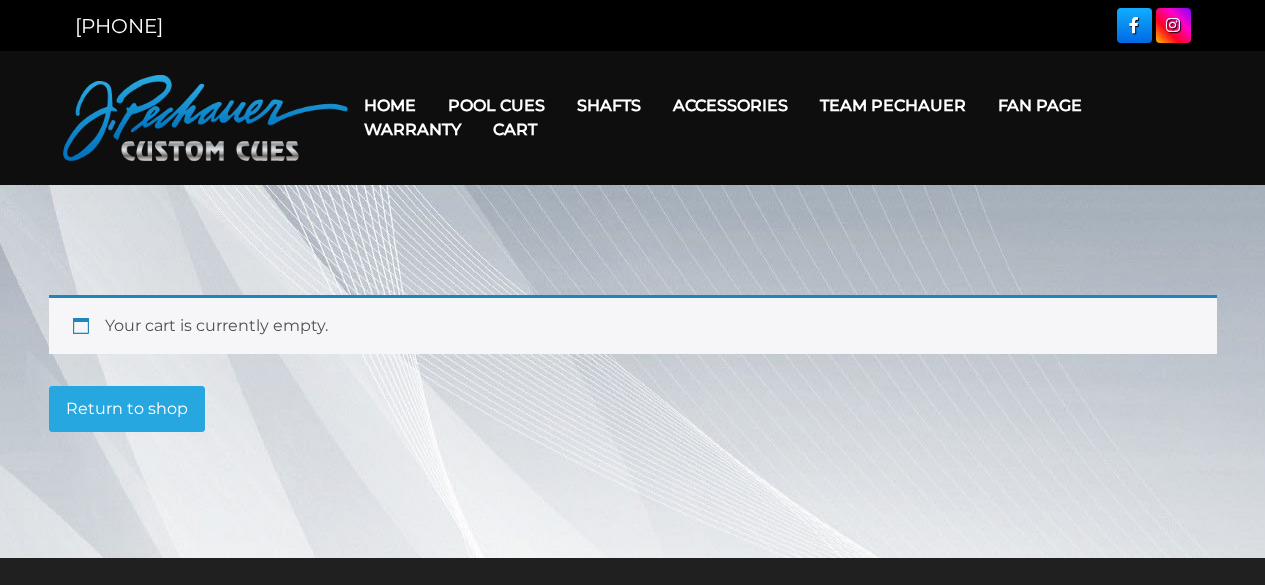 scroll, scrollTop: 0, scrollLeft: 0, axis: both 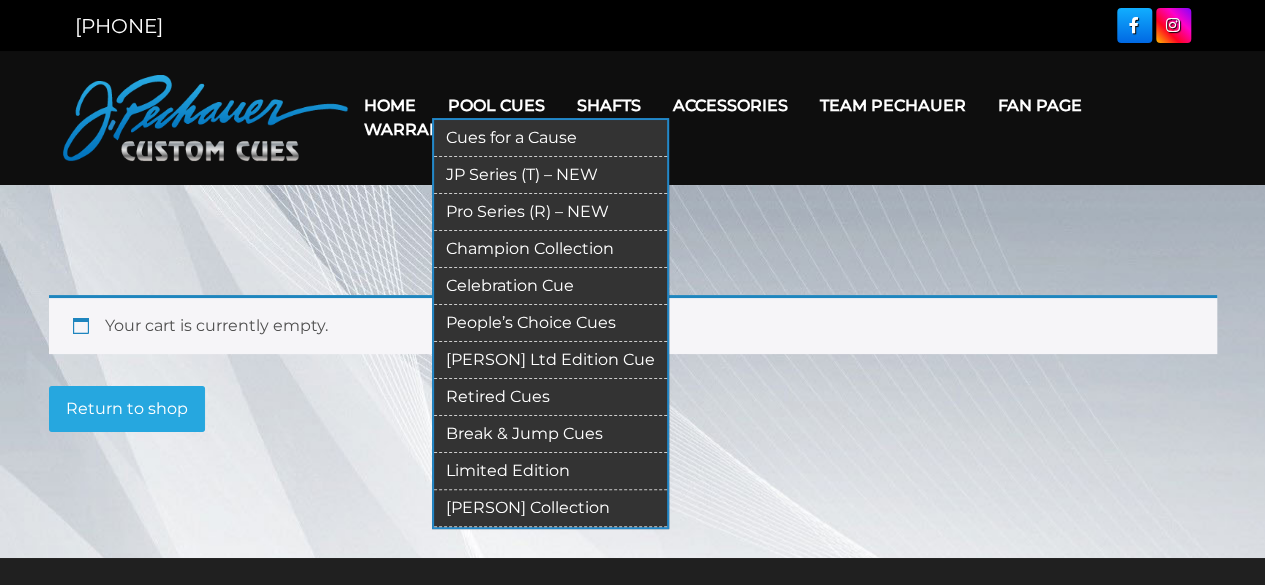 click on "Champion Collection" at bounding box center [565, 249] 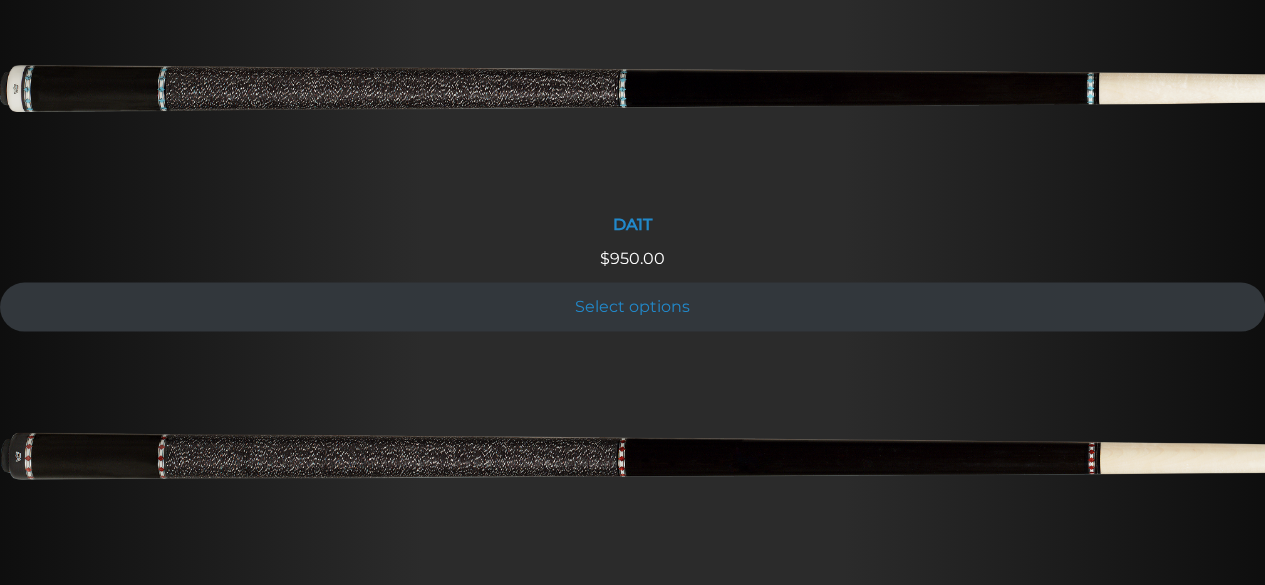 scroll, scrollTop: 1926, scrollLeft: 0, axis: vertical 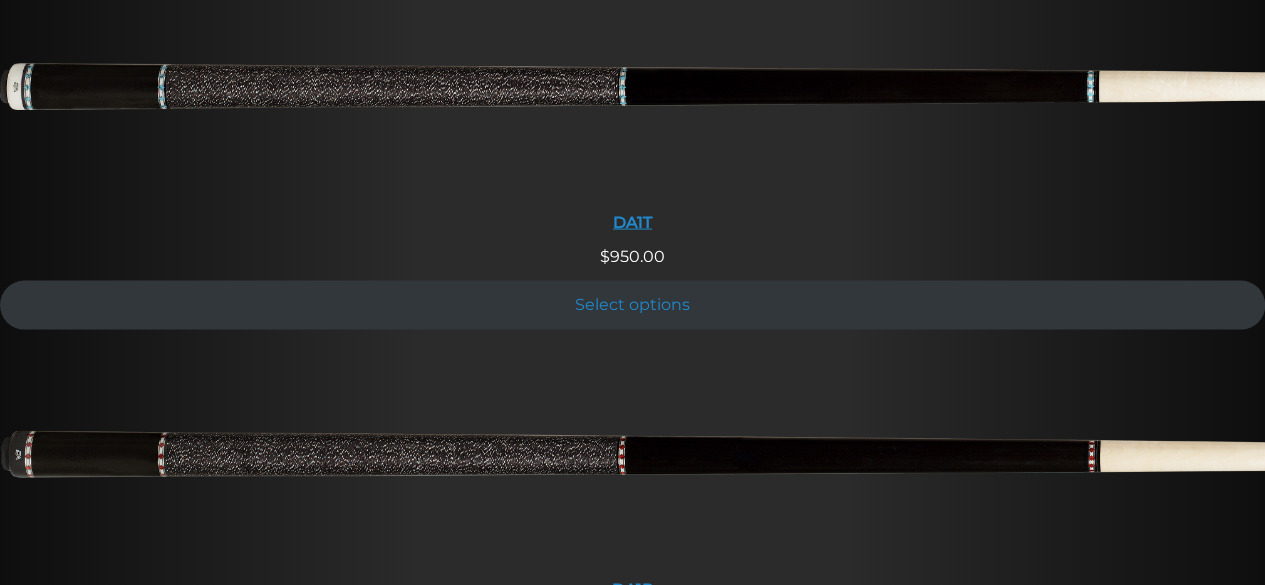 click at bounding box center [632, 96] 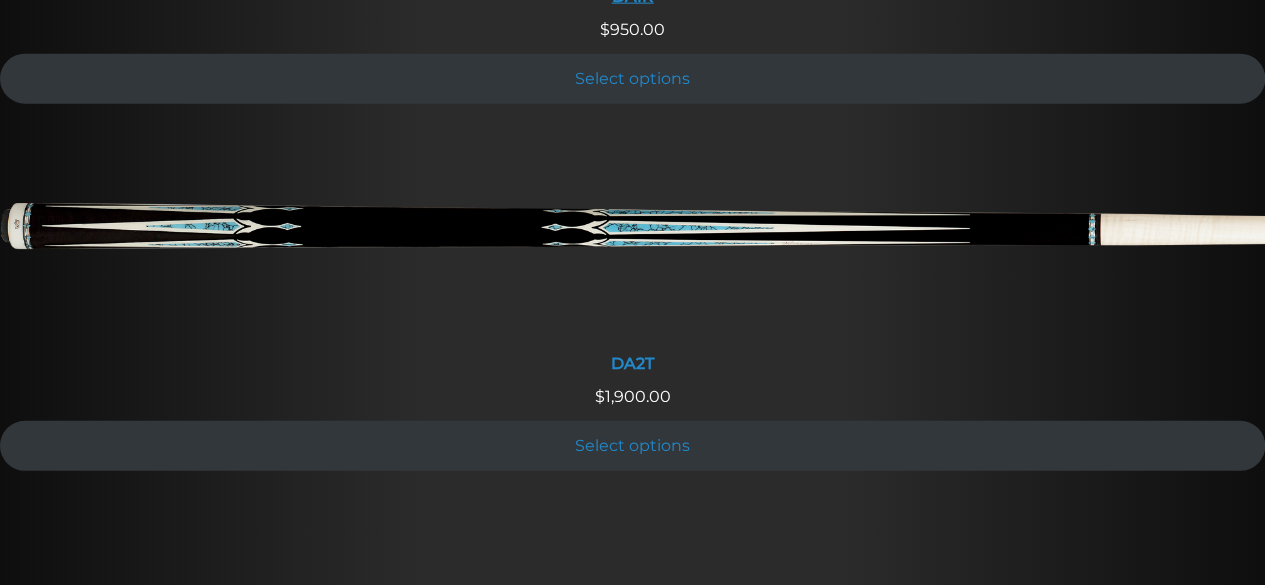 scroll, scrollTop: 2518, scrollLeft: 0, axis: vertical 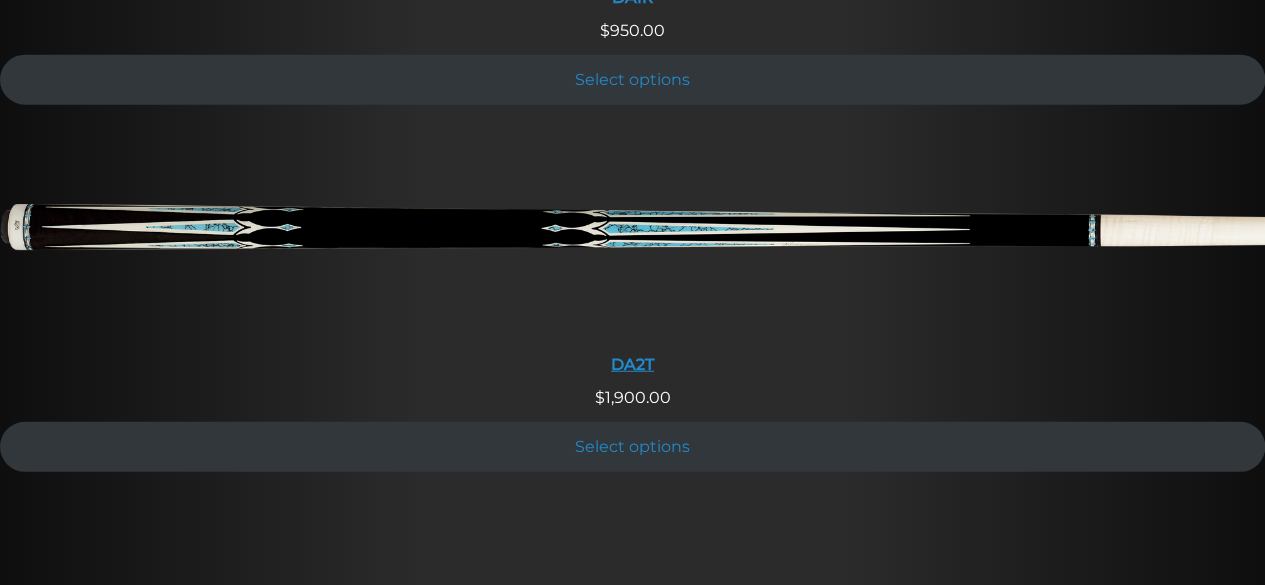 click at bounding box center (632, 238) 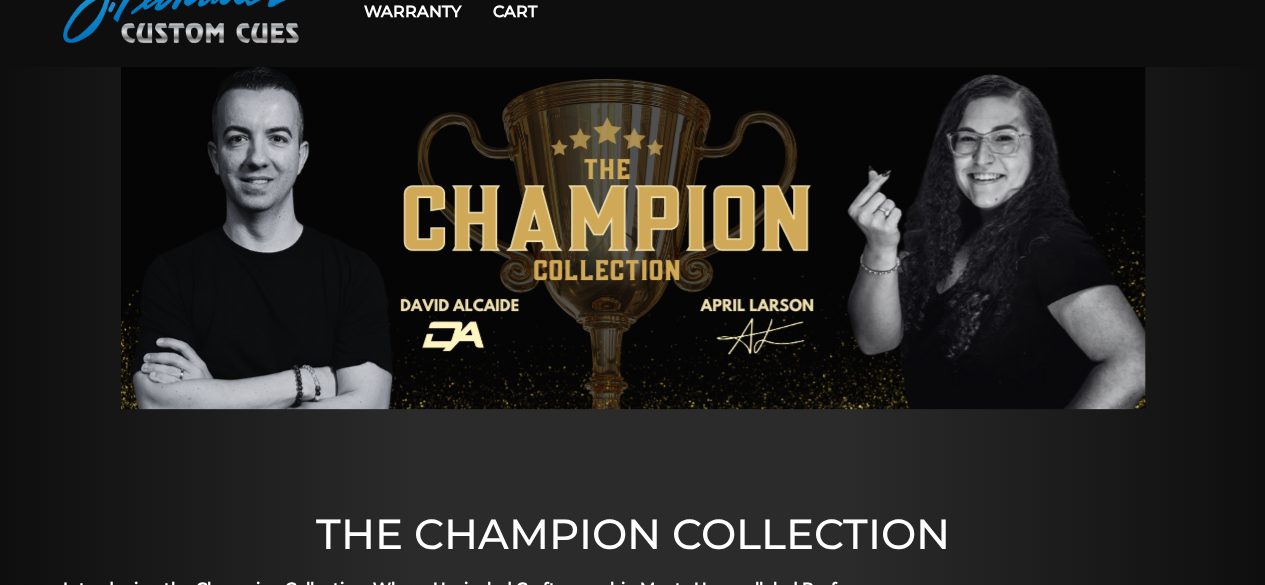 scroll, scrollTop: 0, scrollLeft: 0, axis: both 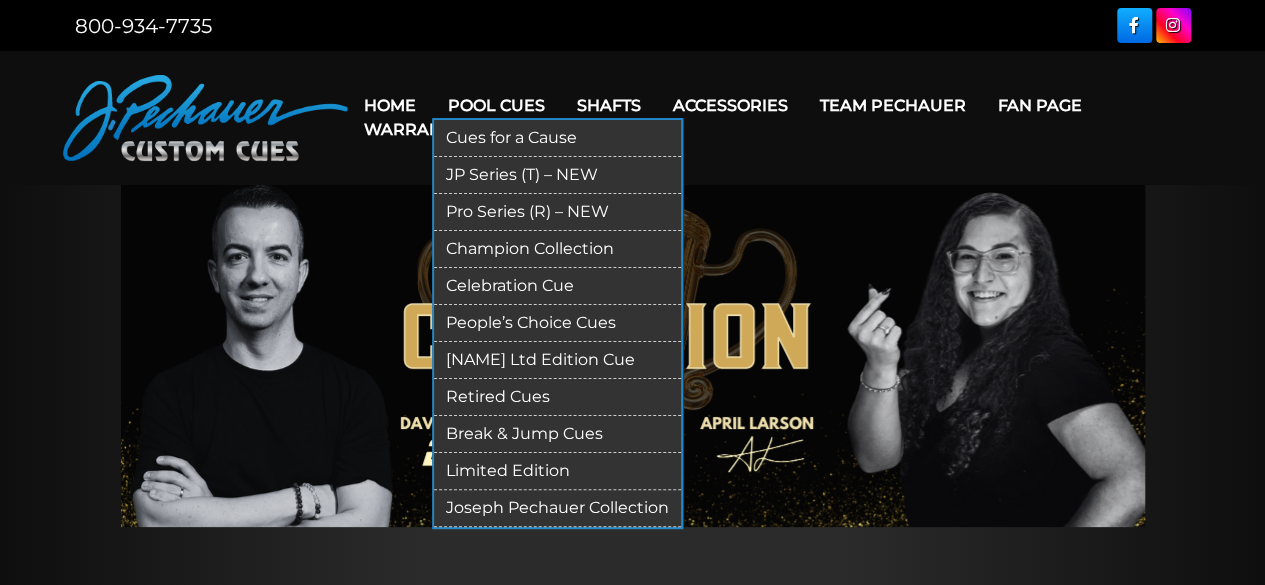 click on "Pro Series (R) – NEW" at bounding box center [565, 212] 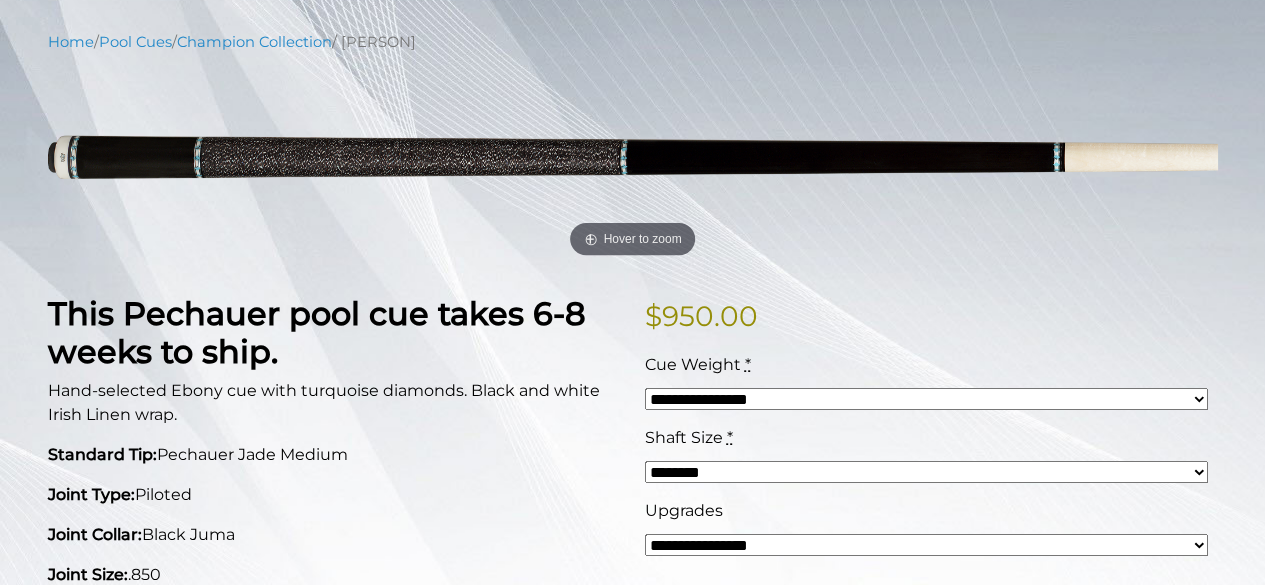 scroll, scrollTop: 314, scrollLeft: 0, axis: vertical 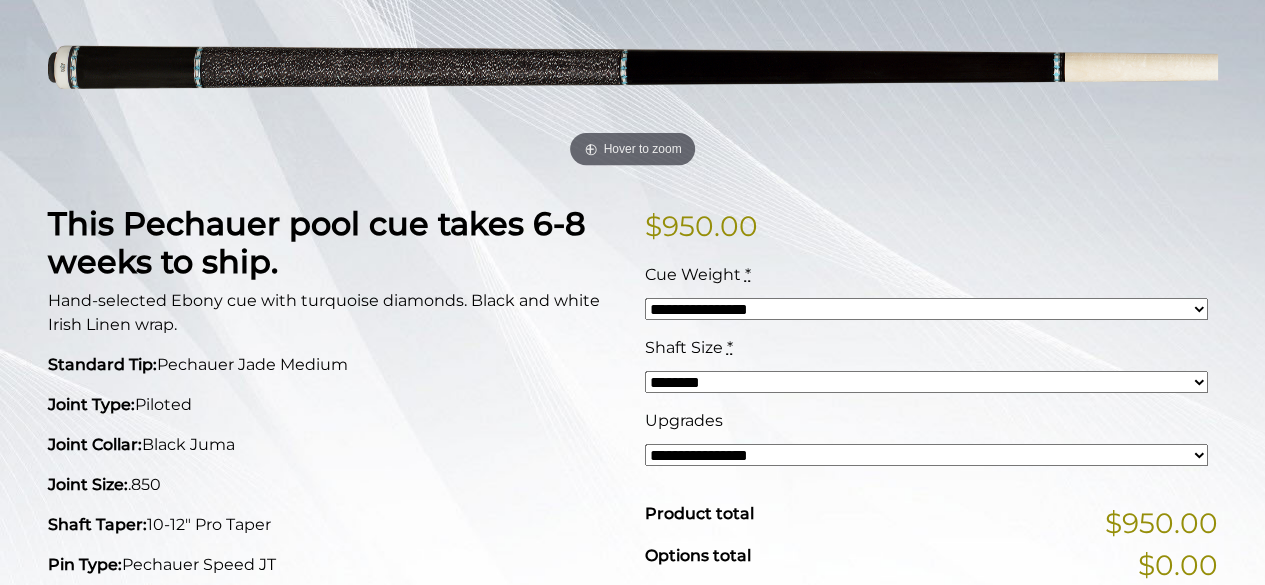 click on "**********" at bounding box center [926, 455] 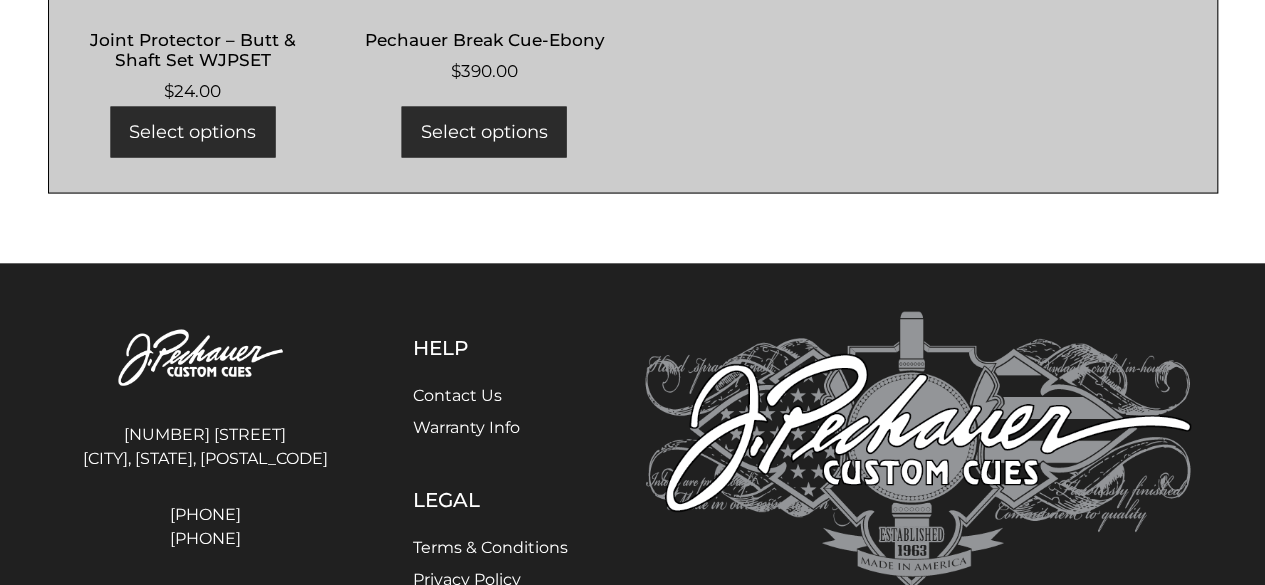 scroll, scrollTop: 2041, scrollLeft: 0, axis: vertical 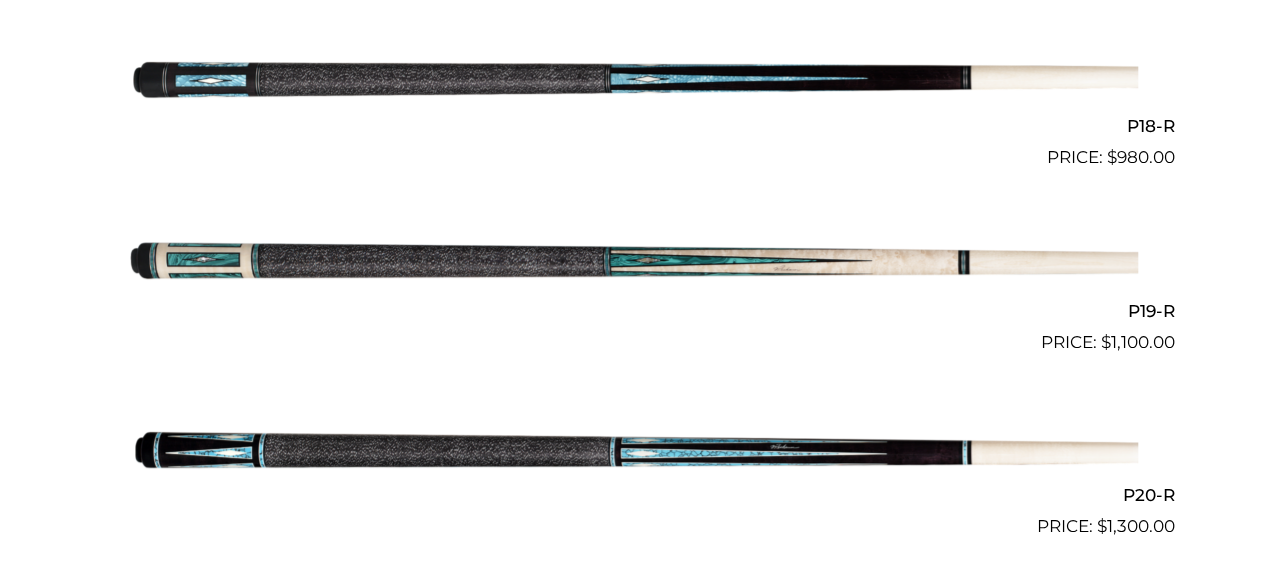 click at bounding box center [633, 79] 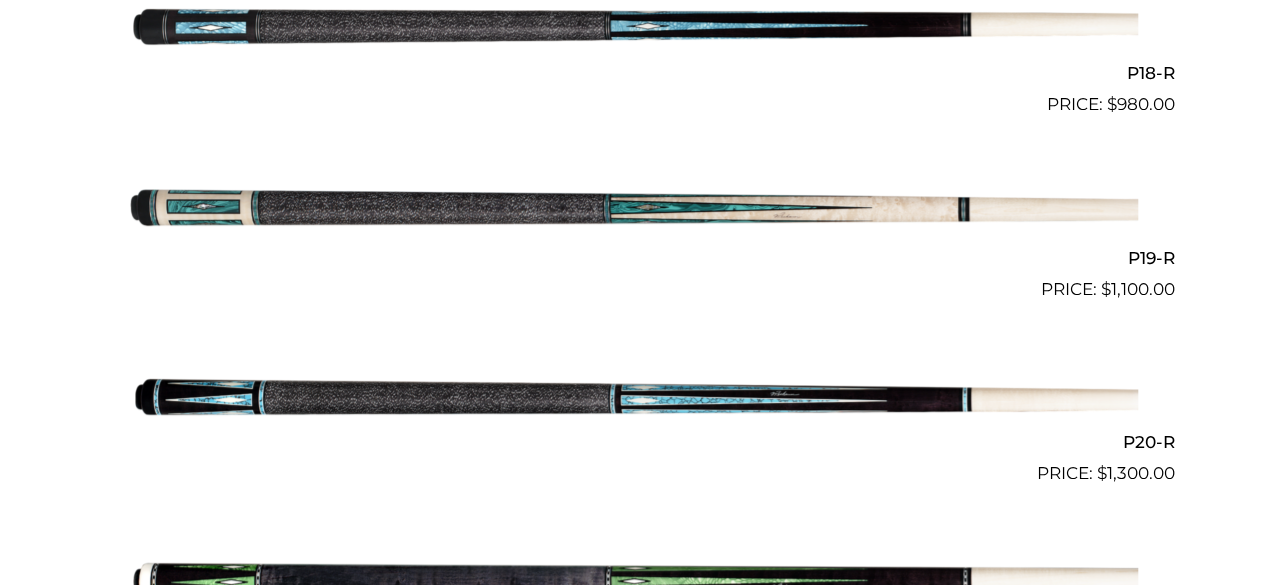 scroll, scrollTop: 3828, scrollLeft: 0, axis: vertical 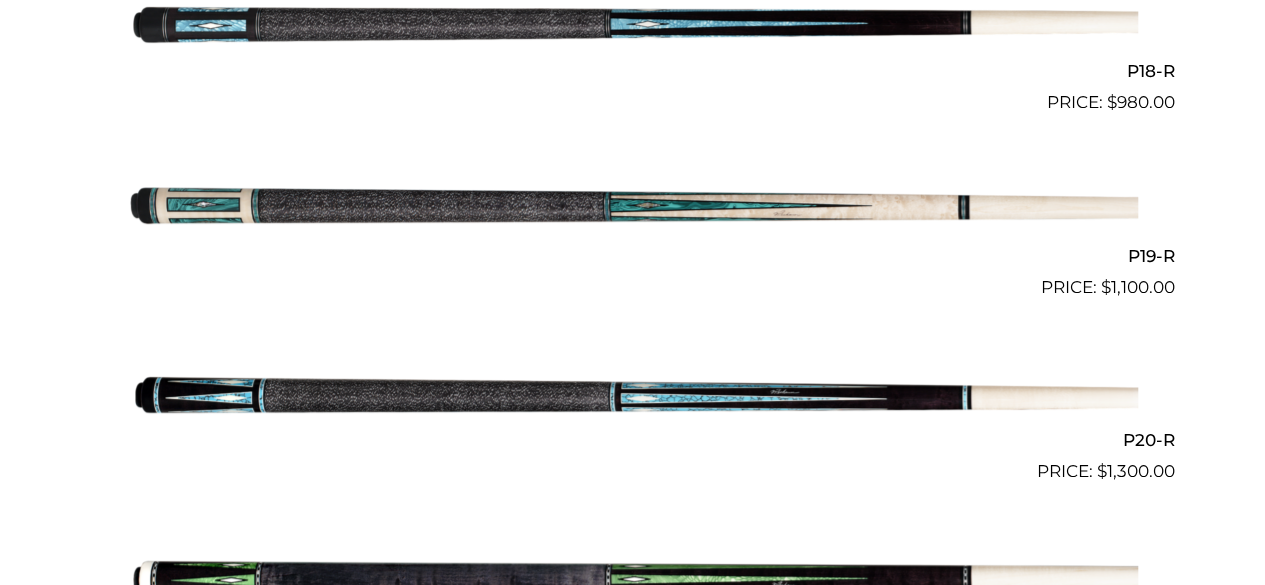 click at bounding box center [633, 393] 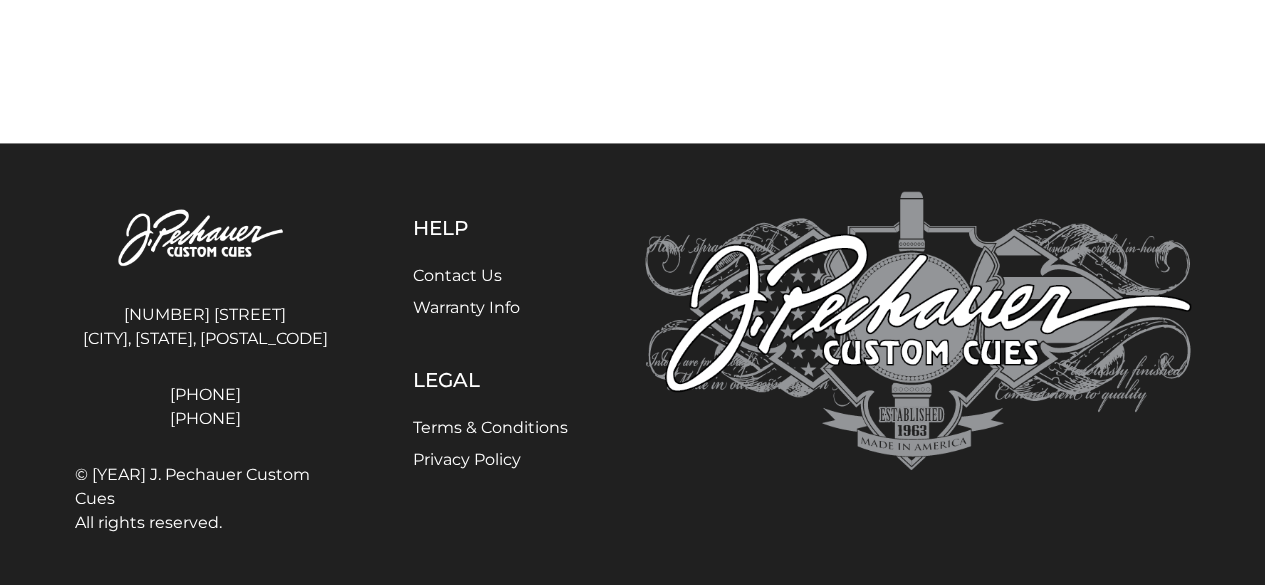 scroll, scrollTop: 6198, scrollLeft: 0, axis: vertical 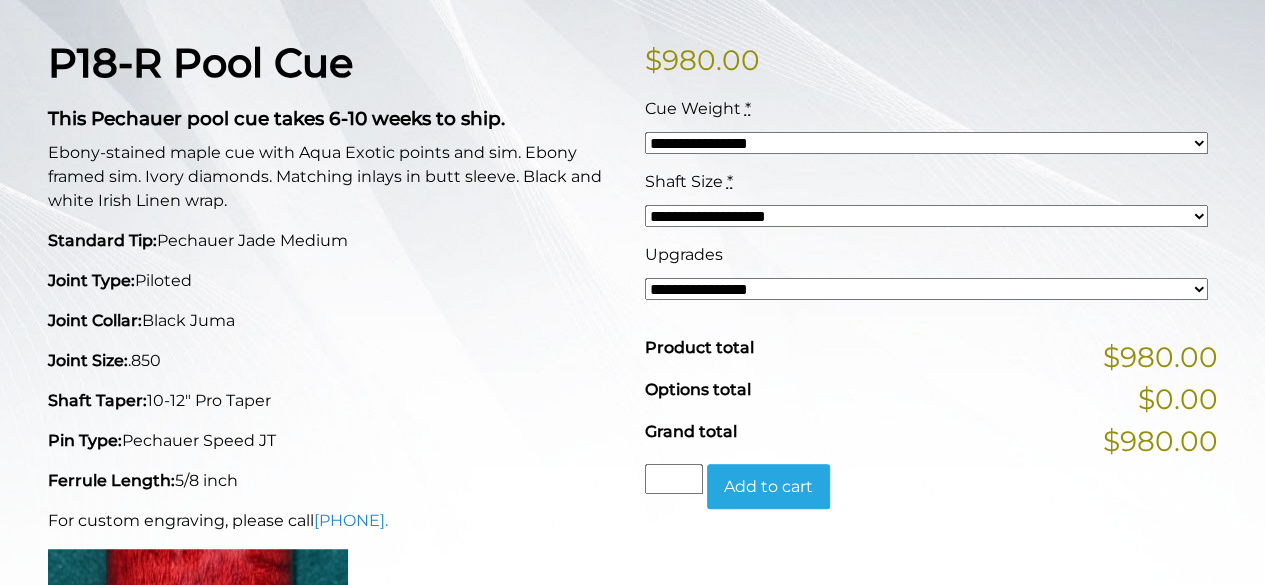 click on "**********" at bounding box center (926, 289) 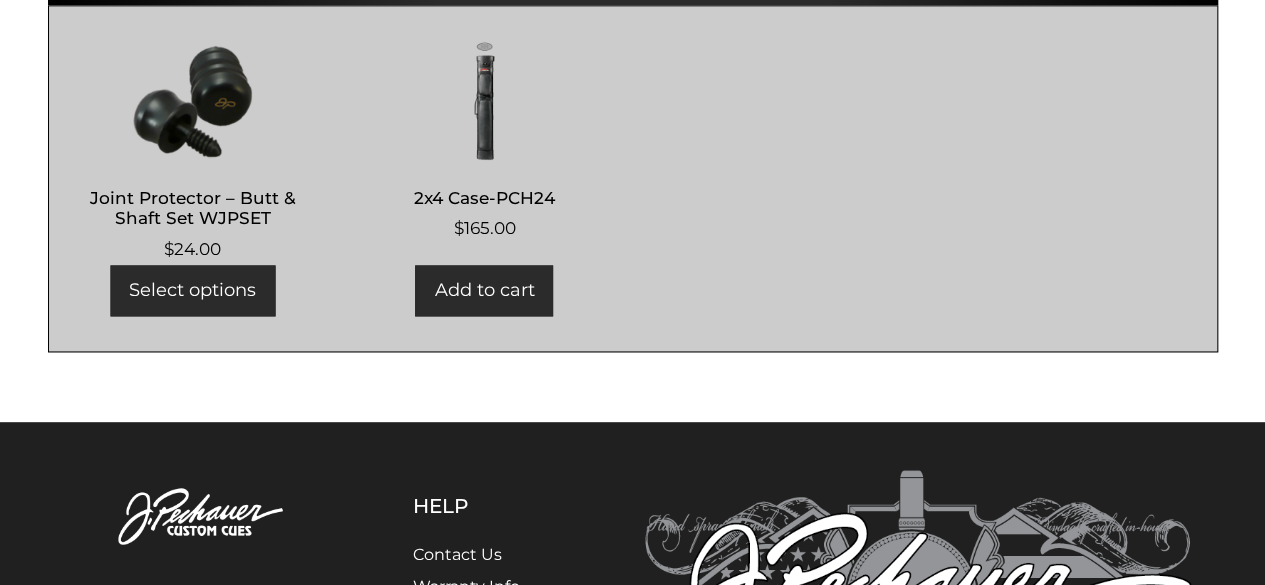 scroll, scrollTop: 1366, scrollLeft: 0, axis: vertical 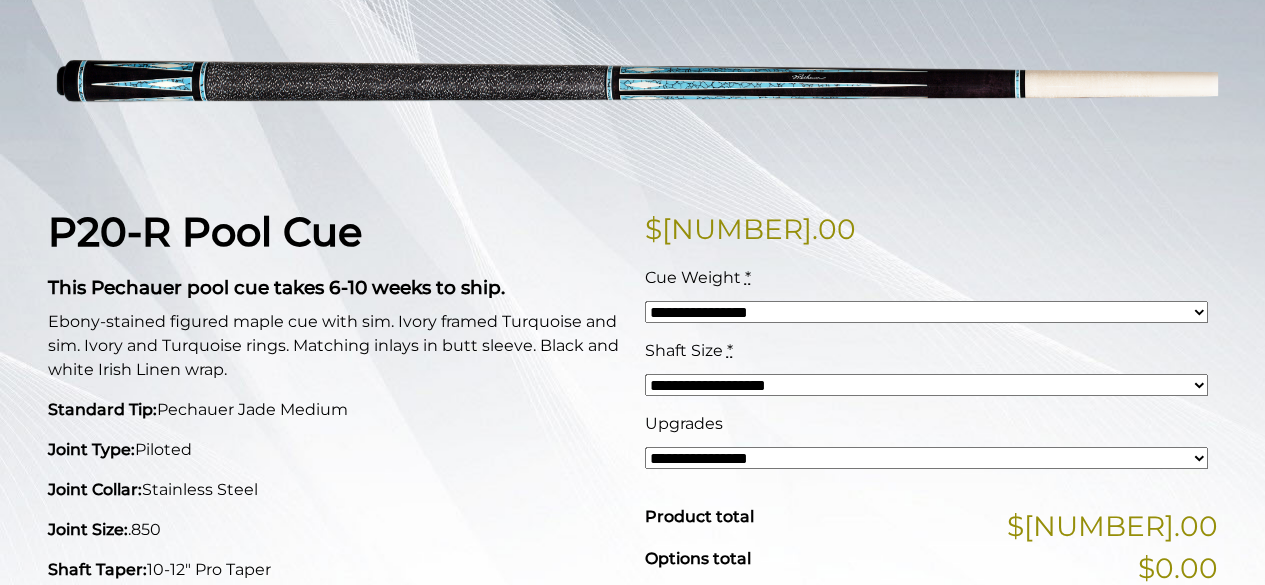 click on "**********" at bounding box center [926, 312] 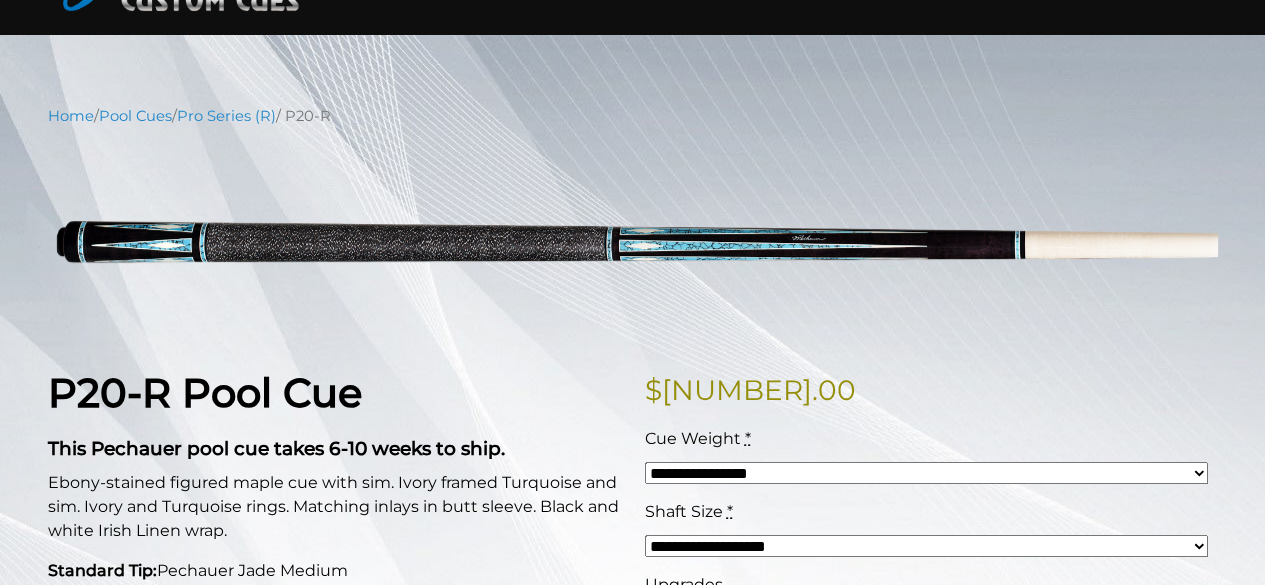 scroll, scrollTop: 153, scrollLeft: 0, axis: vertical 